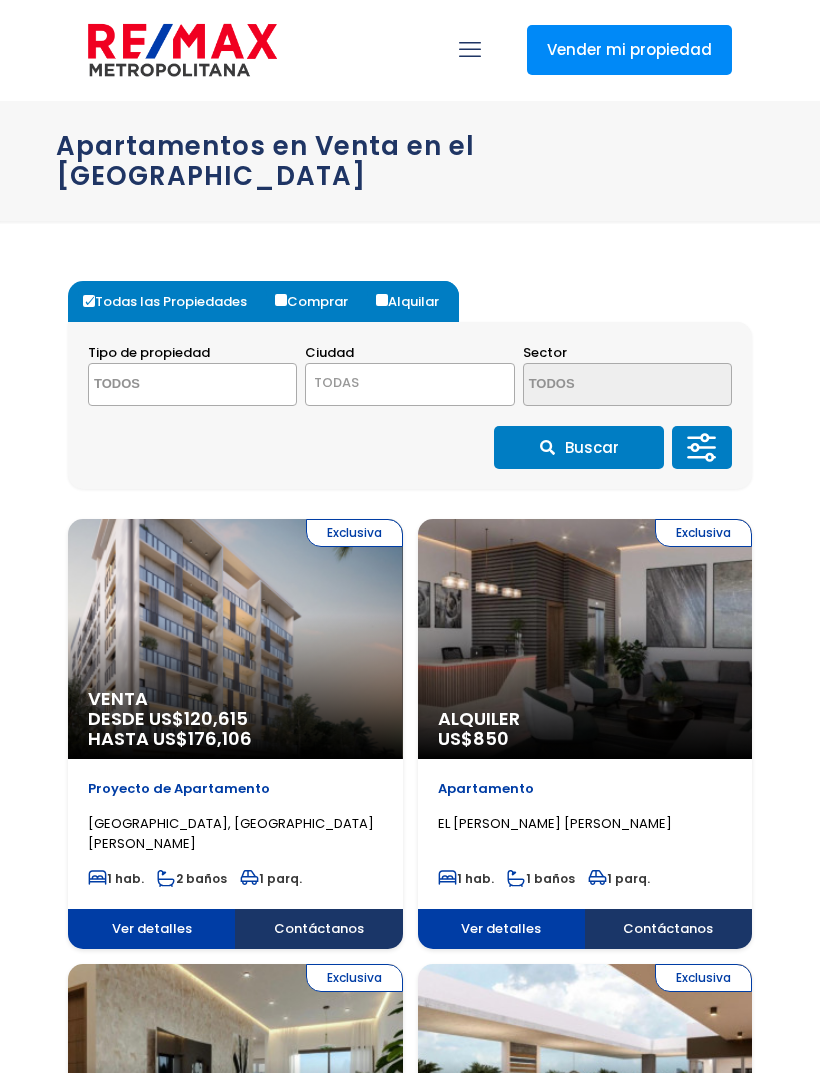 select 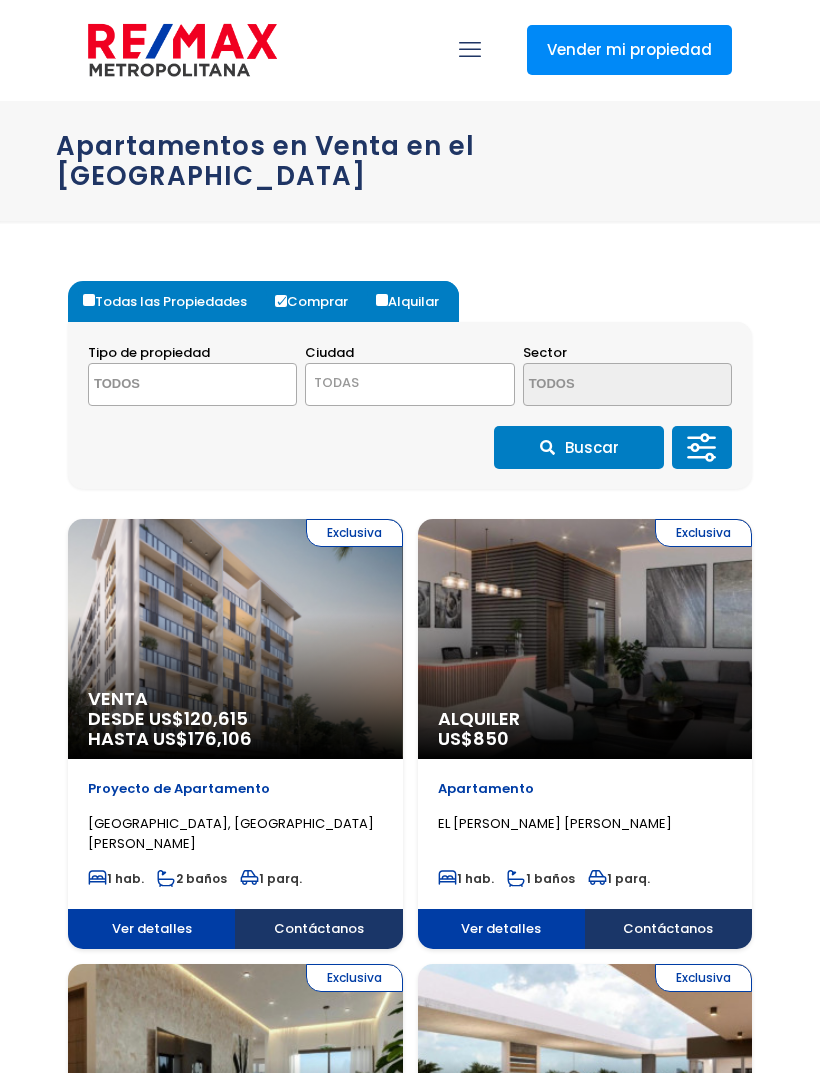 click at bounding box center (174, 385) 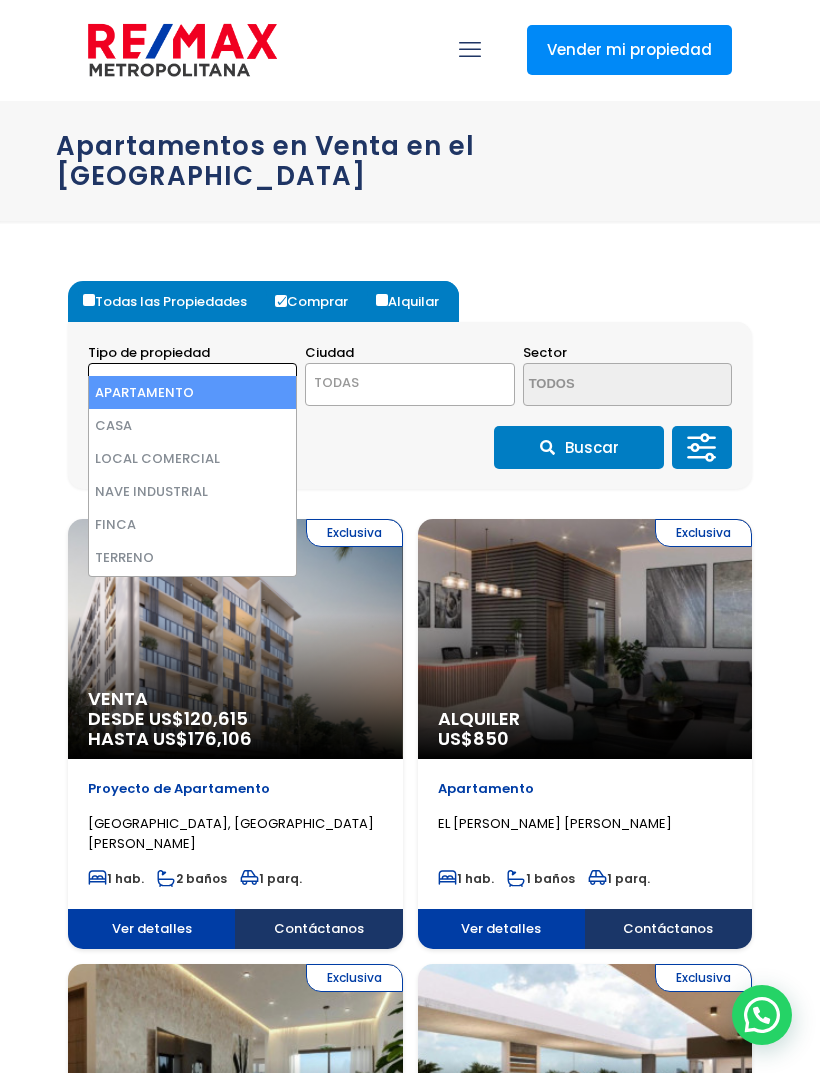 select on "apartment" 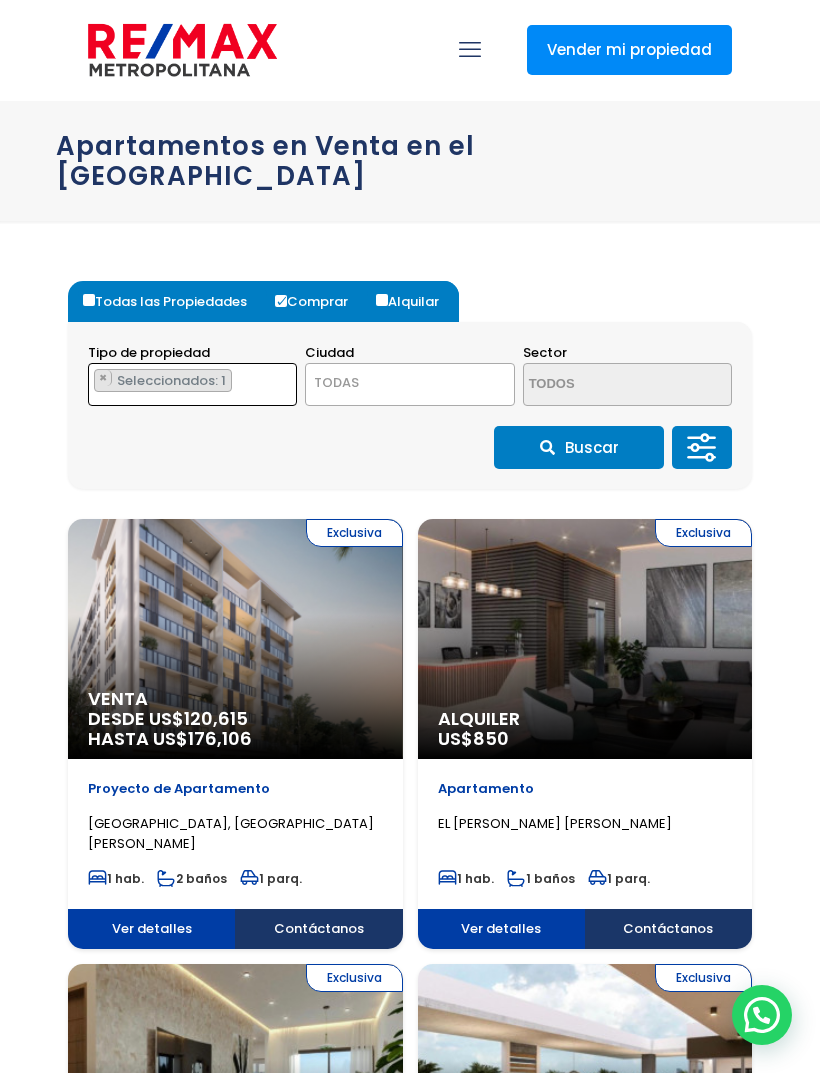 click on "TODAS" at bounding box center [409, 383] 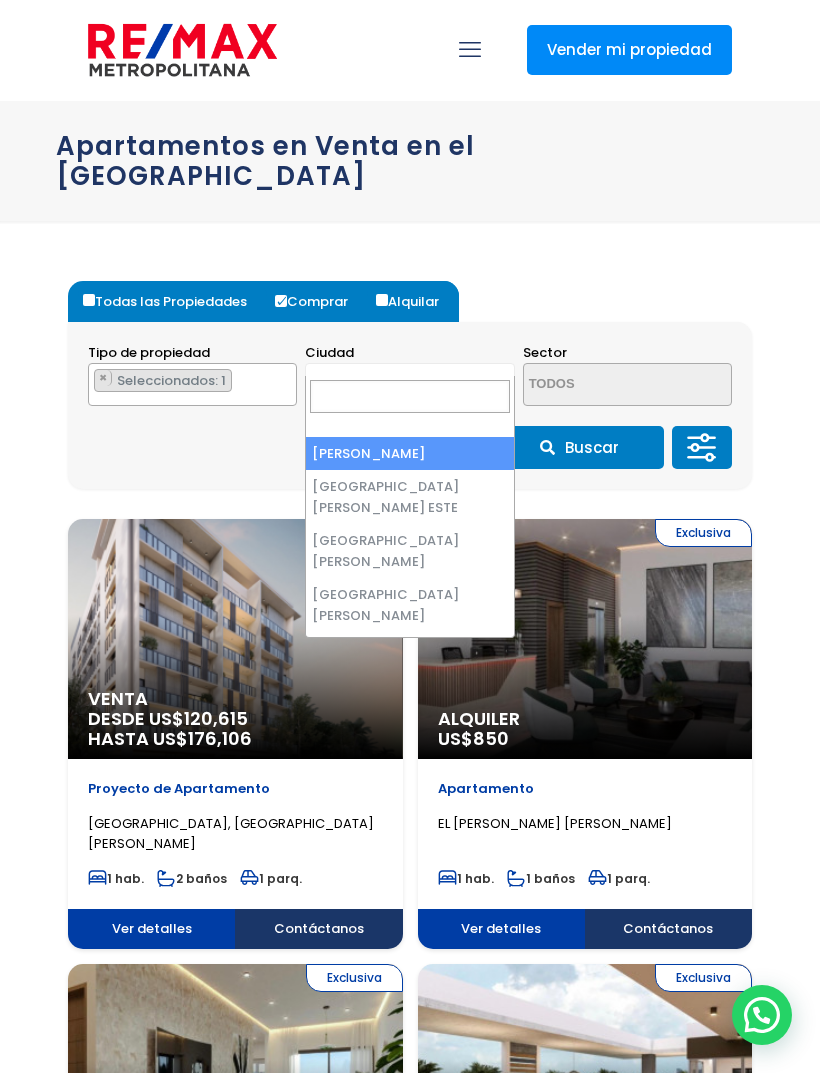 select on "1" 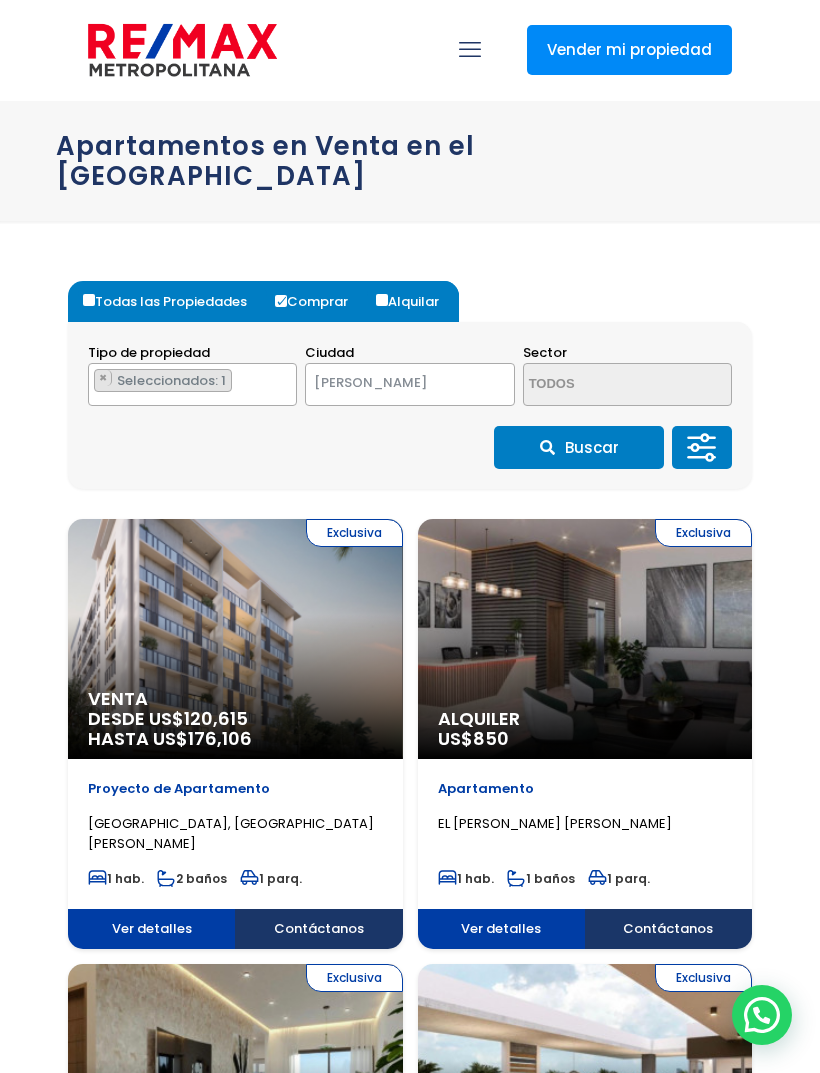click at bounding box center [627, 384] 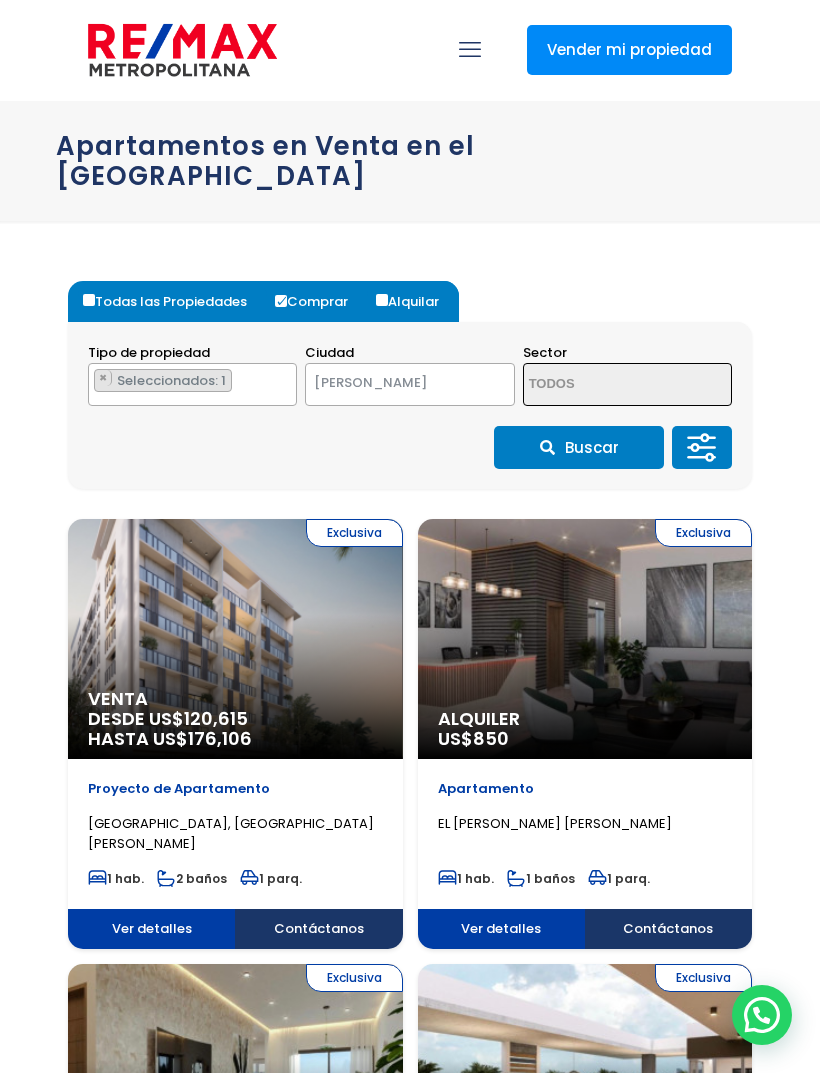 click 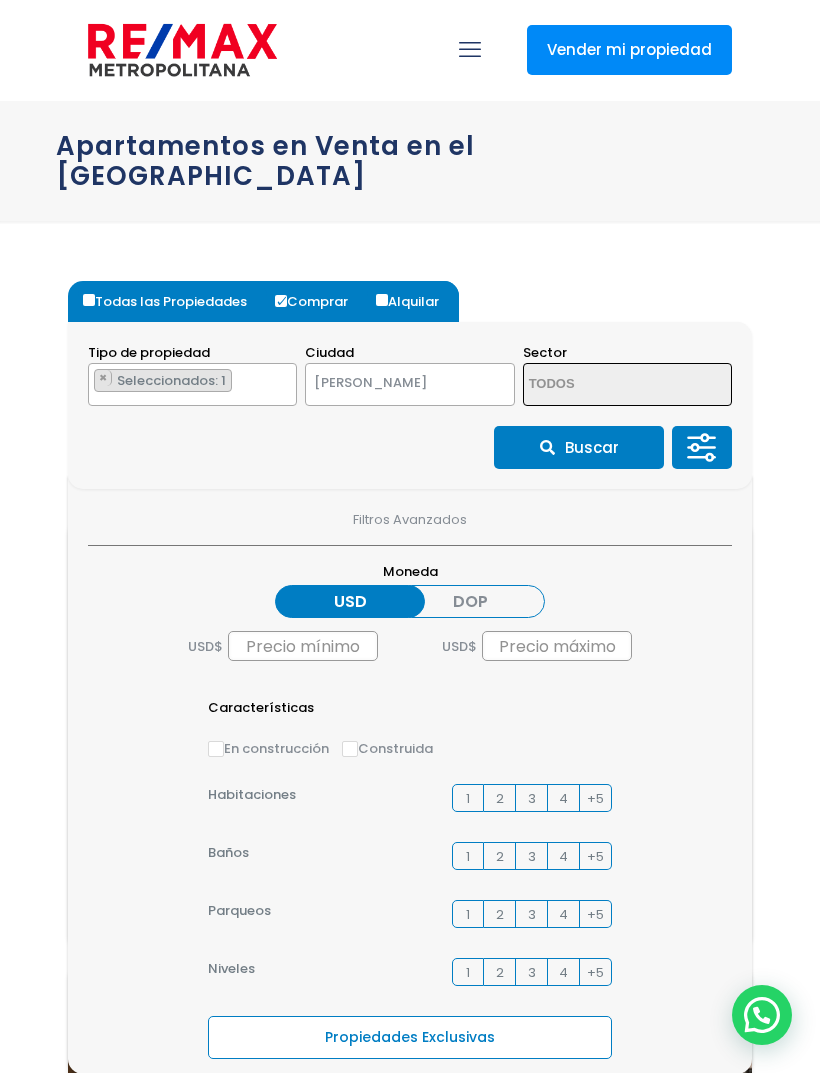 click on "Buscar" at bounding box center [579, 447] 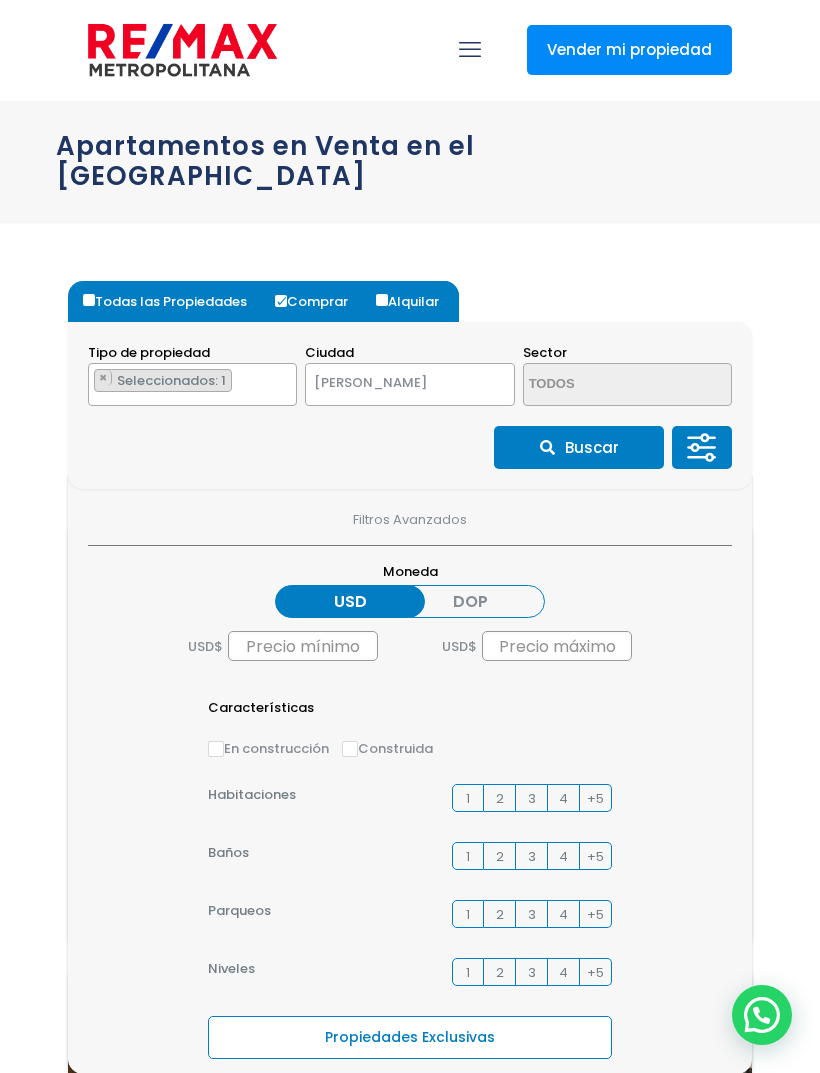click at bounding box center [410, 2256] 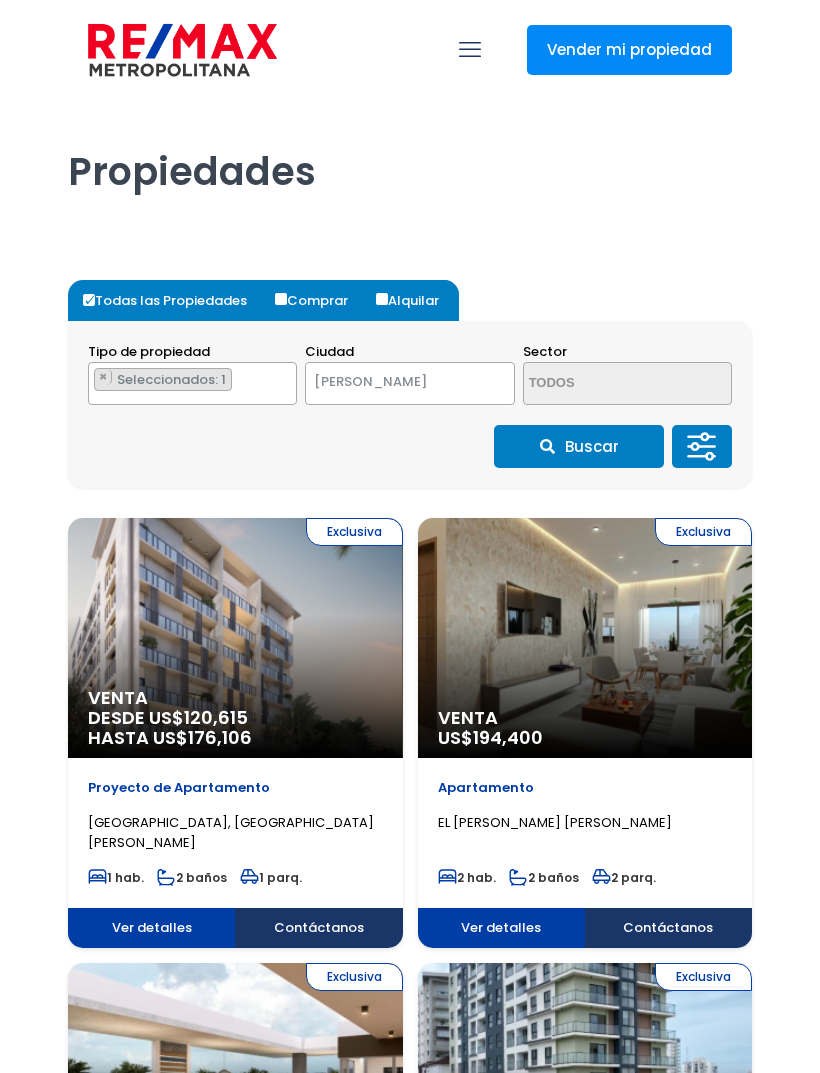 select on "1" 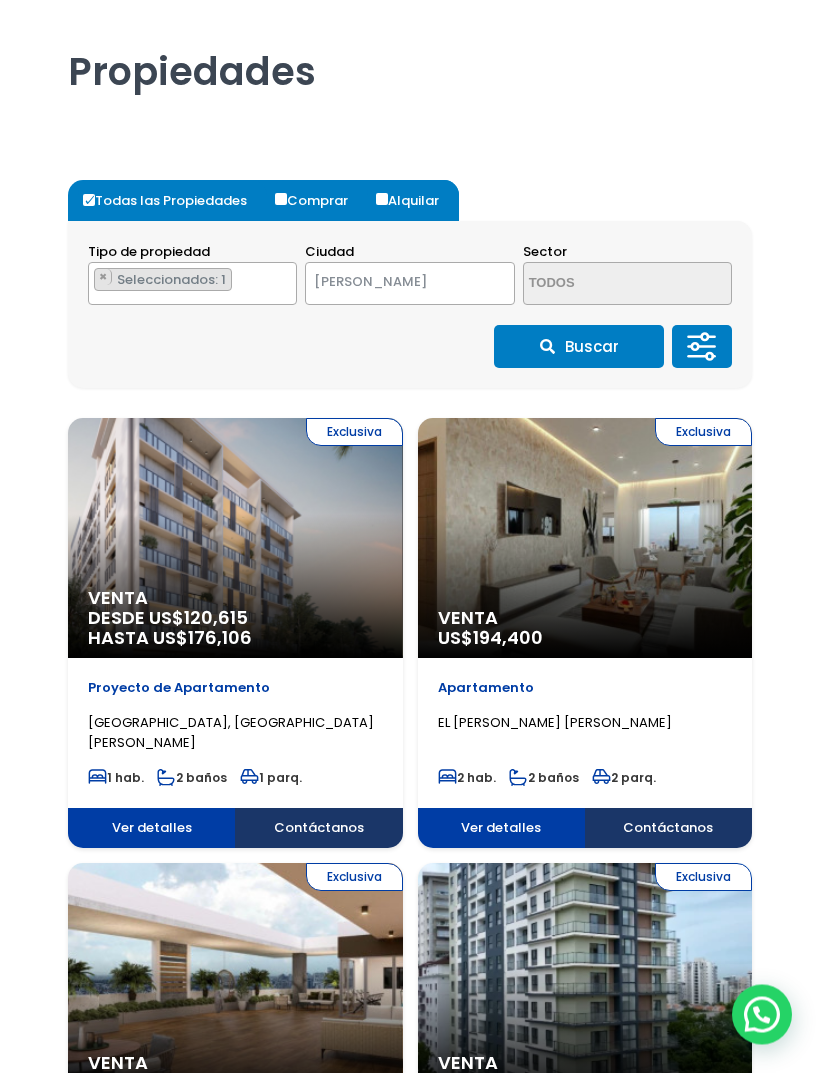 scroll, scrollTop: 101, scrollLeft: 0, axis: vertical 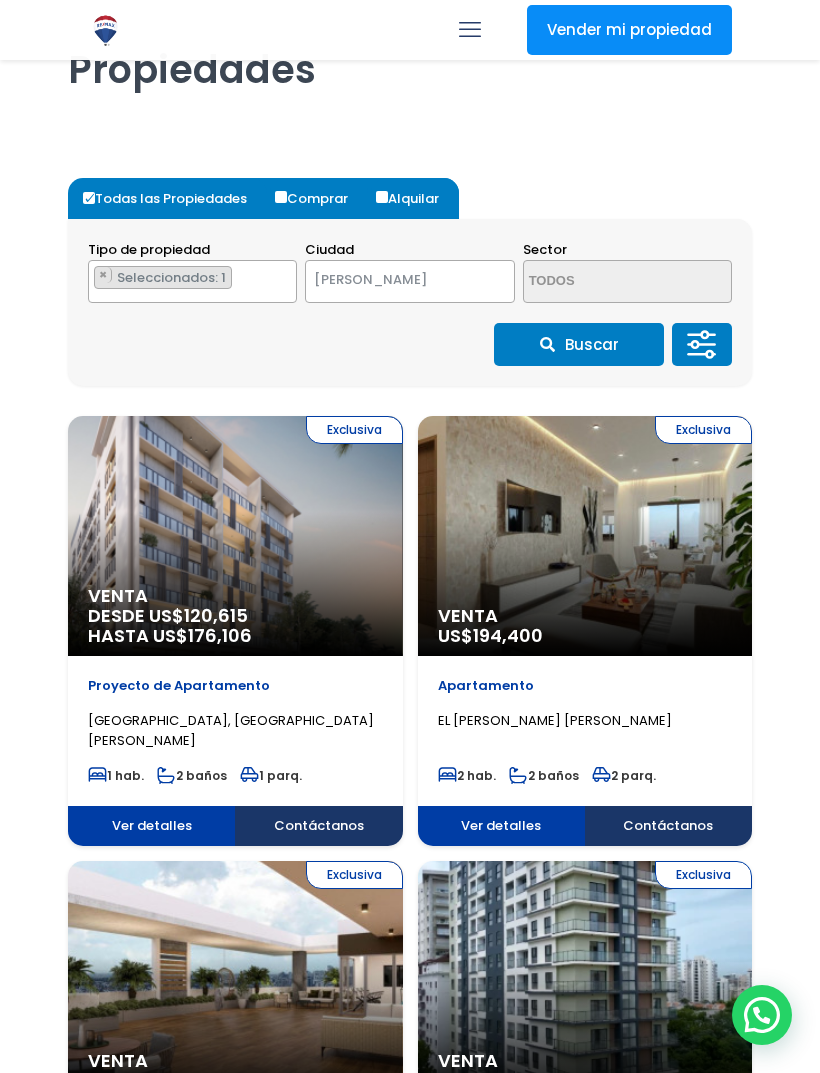 click on "Ver detalles" at bounding box center [151, 826] 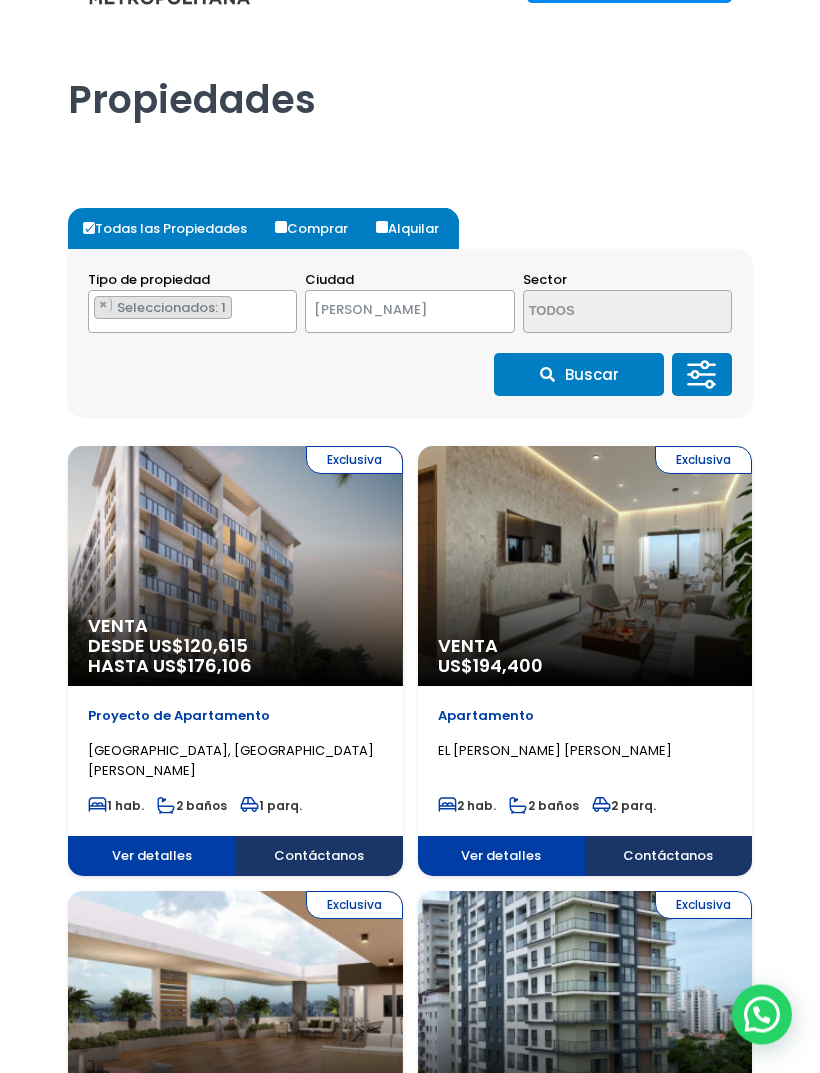 scroll, scrollTop: 0, scrollLeft: 0, axis: both 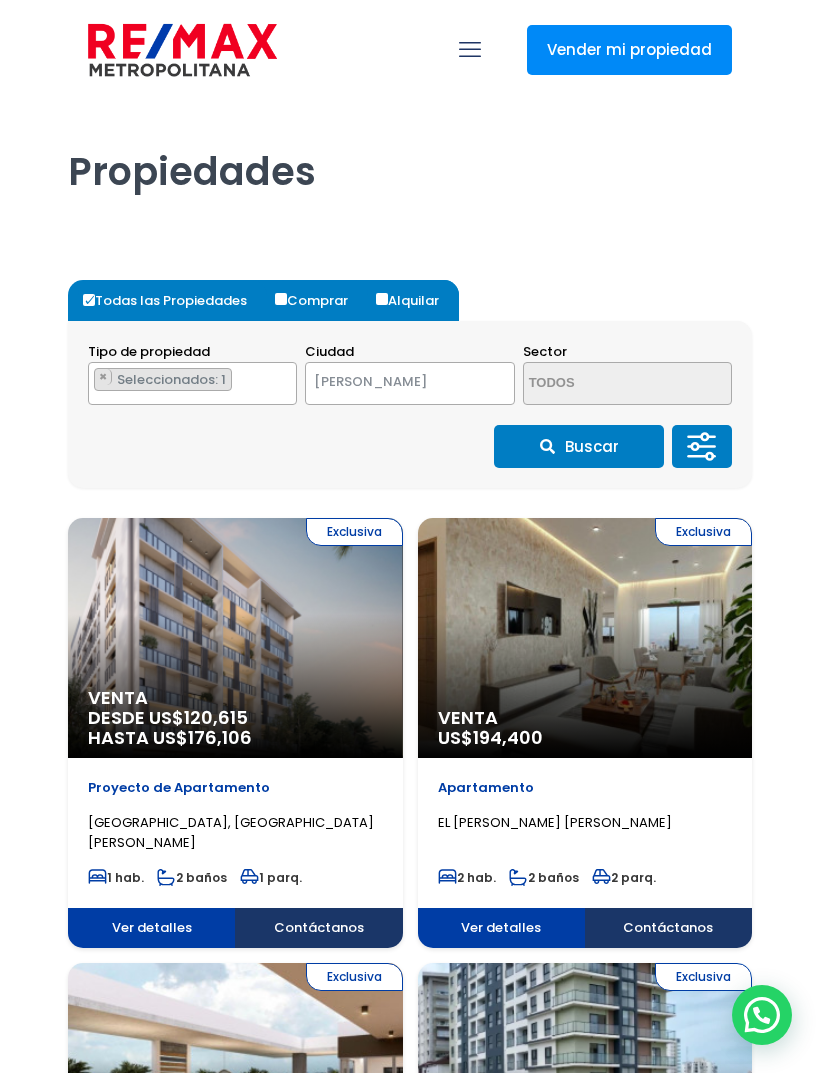 click 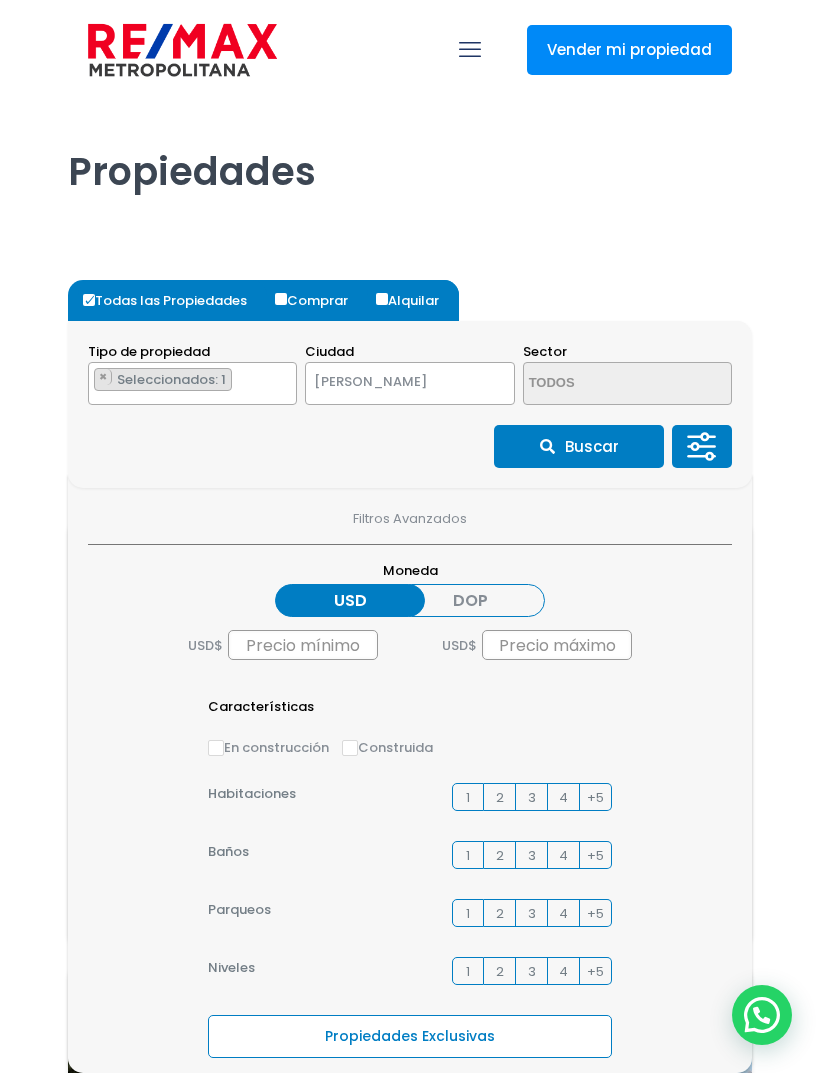 click on "3" at bounding box center [532, 797] 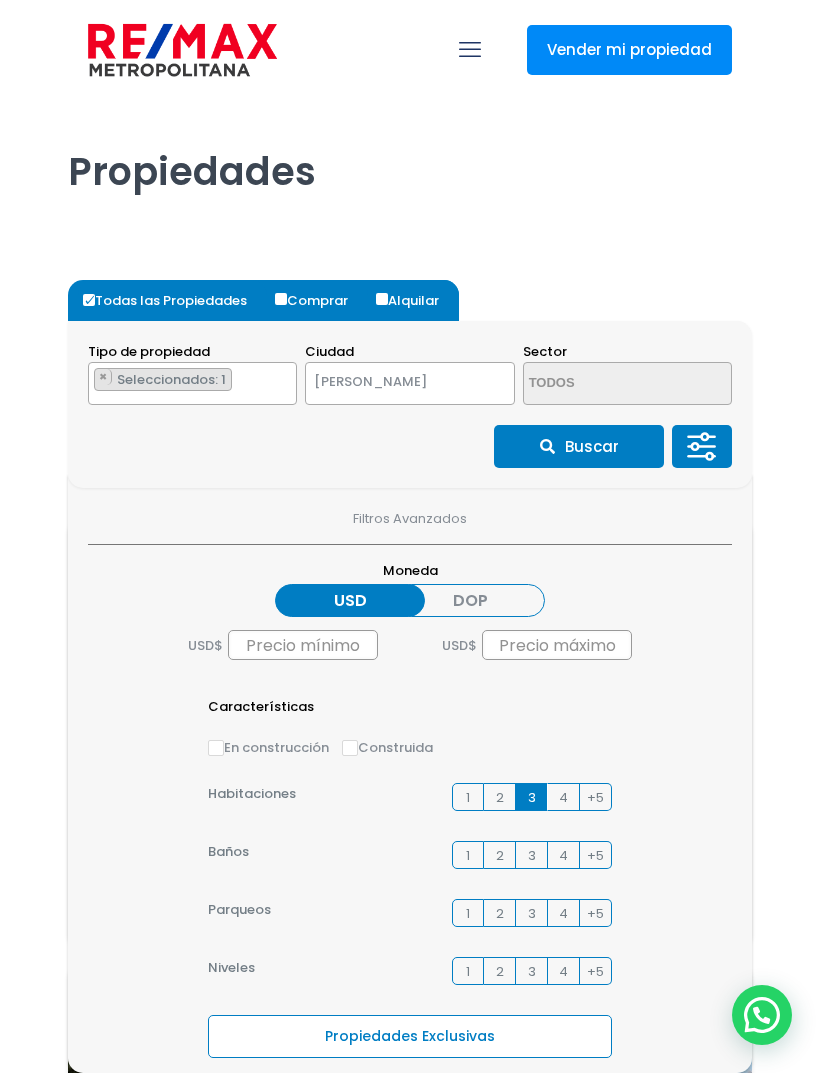 click 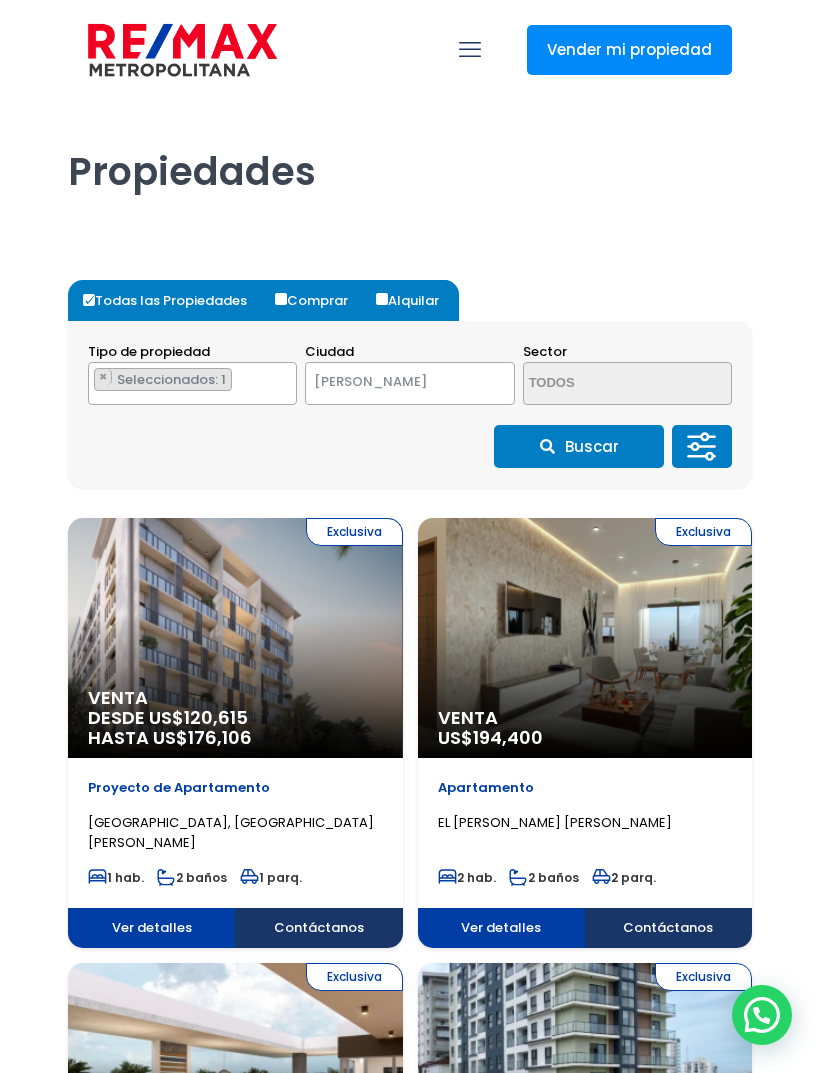 click on "Buscar" at bounding box center [579, 446] 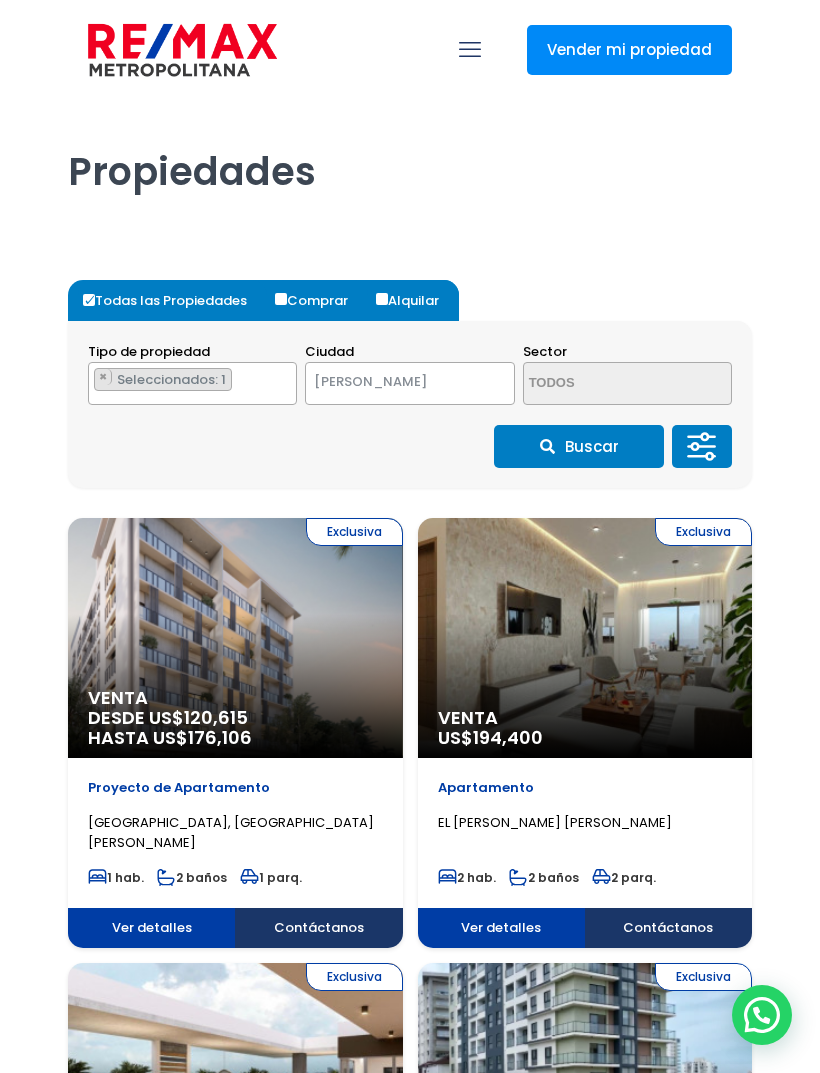 click on "Buscar" at bounding box center [579, 446] 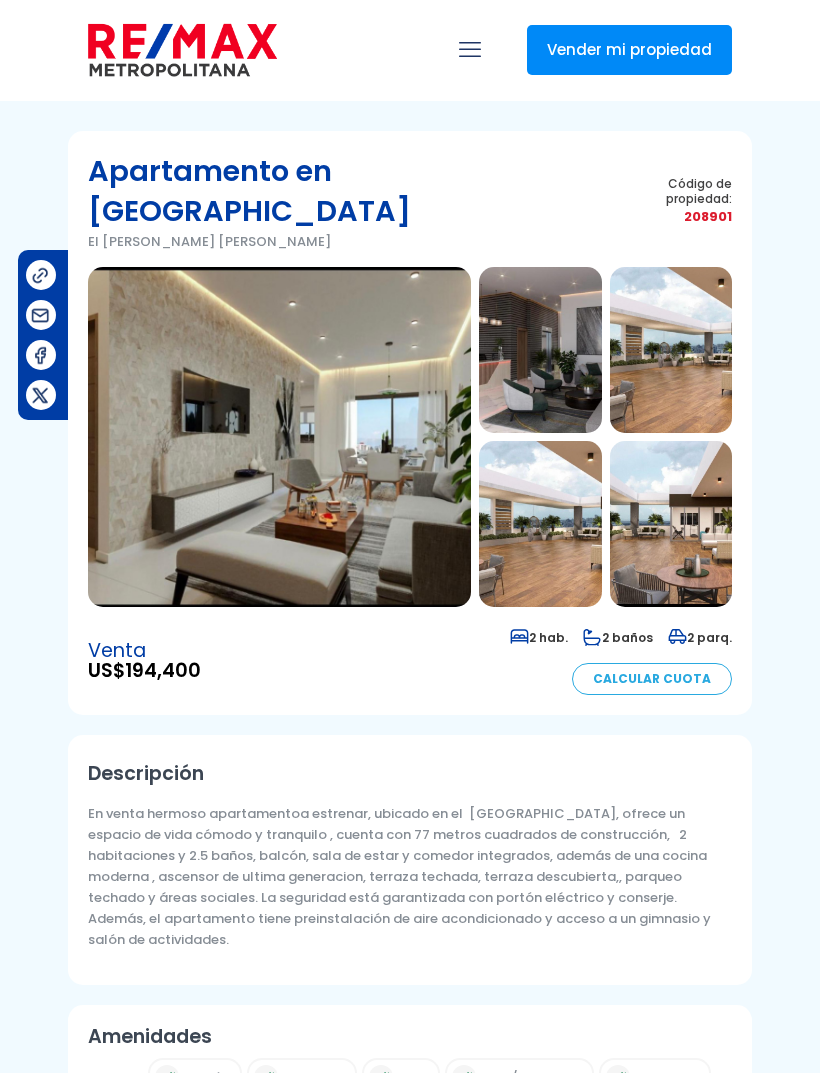 scroll, scrollTop: 0, scrollLeft: 0, axis: both 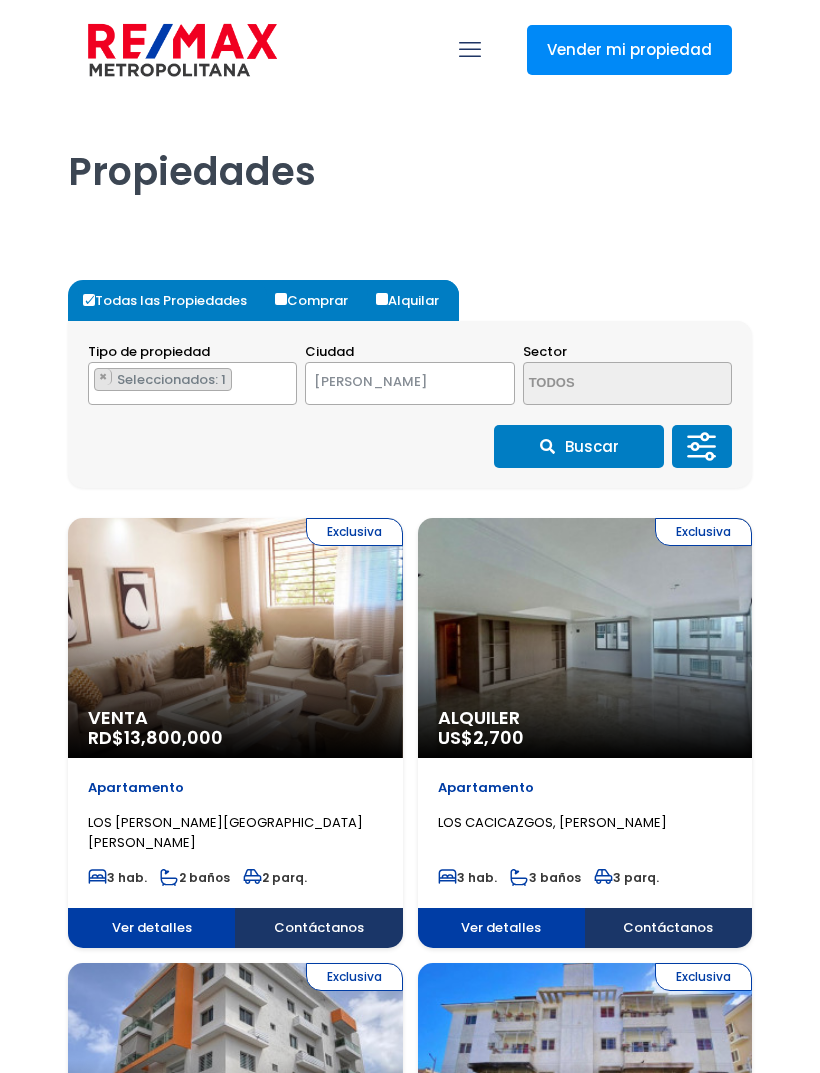 select on "1" 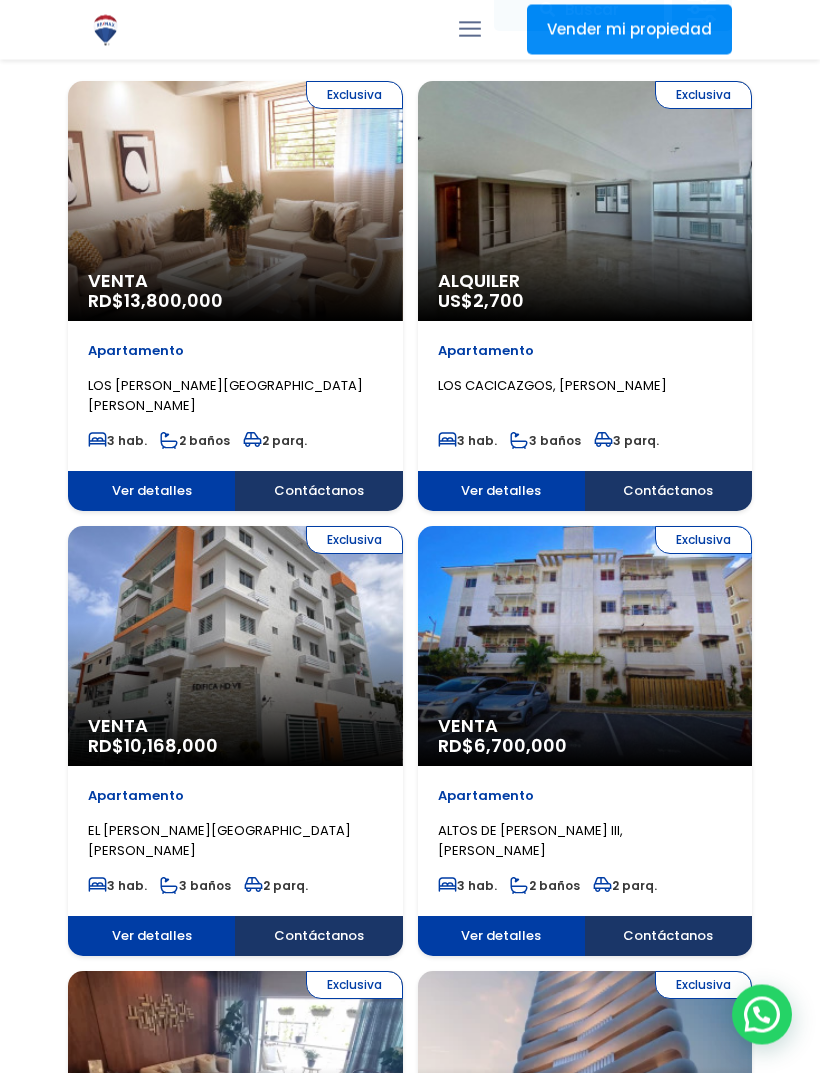 scroll, scrollTop: 529, scrollLeft: 0, axis: vertical 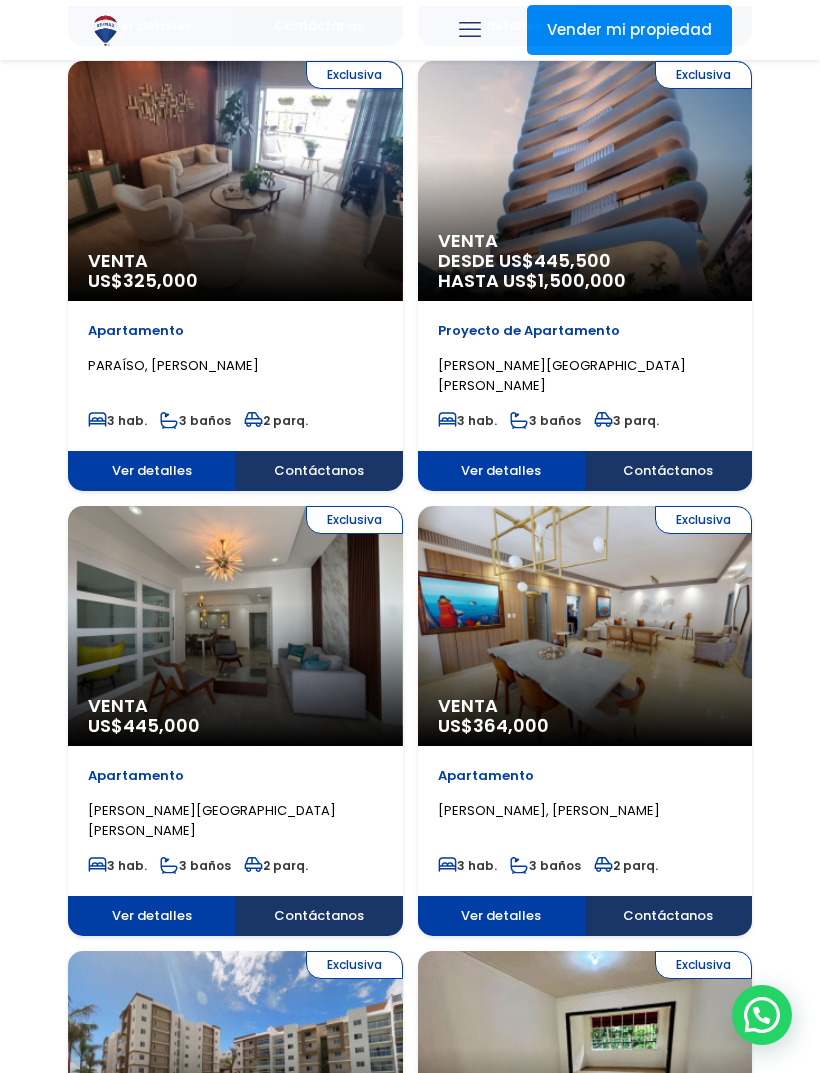 click on "Exclusiva
Venta
US$  364,000" at bounding box center [235, -709] 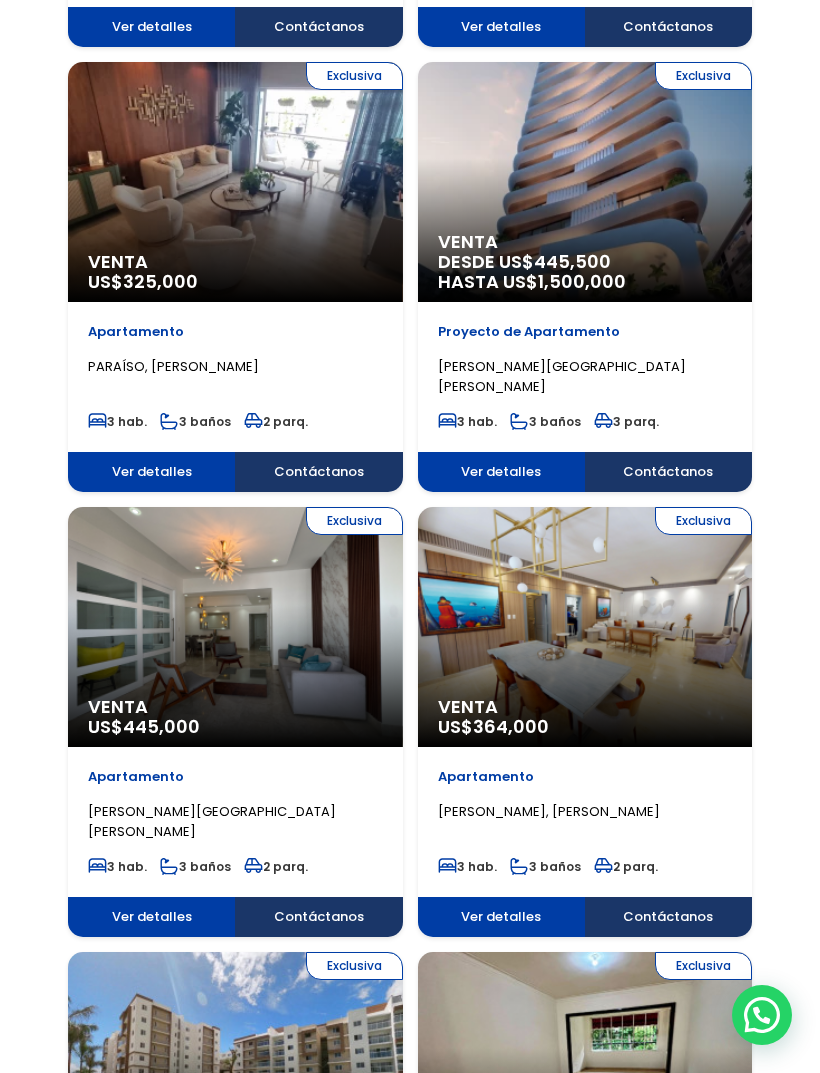scroll, scrollTop: 1346, scrollLeft: 0, axis: vertical 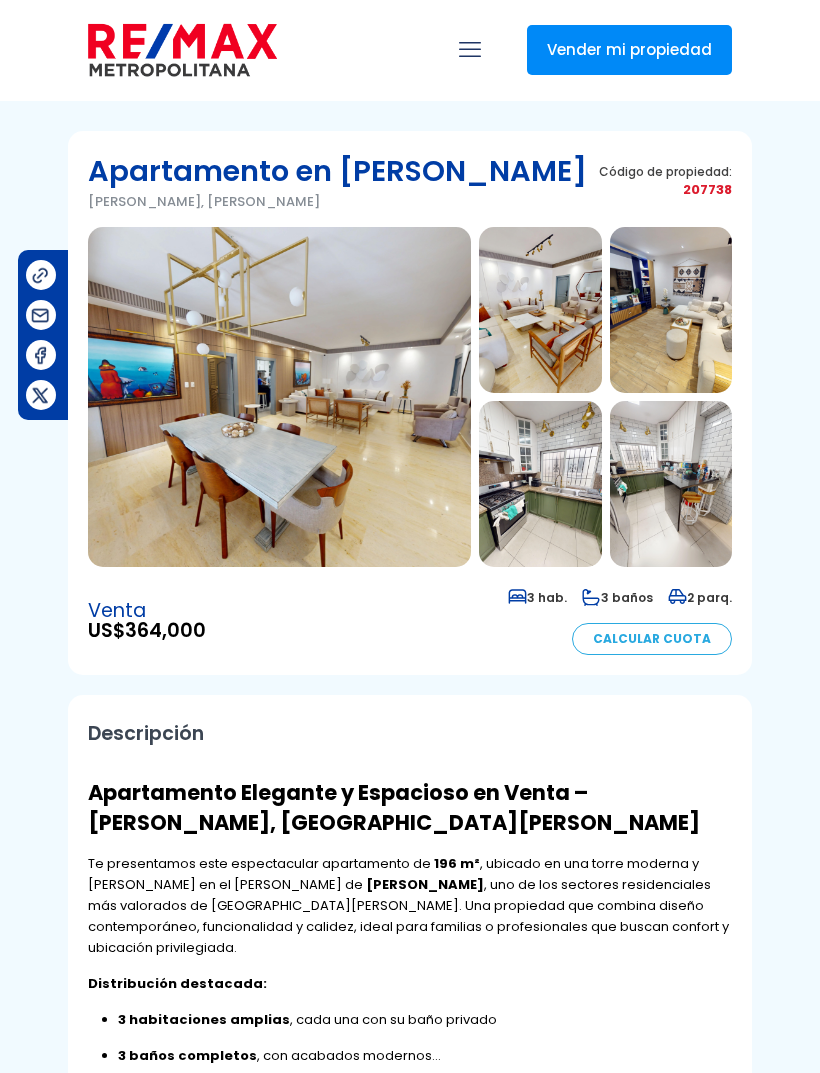 select on "DO" 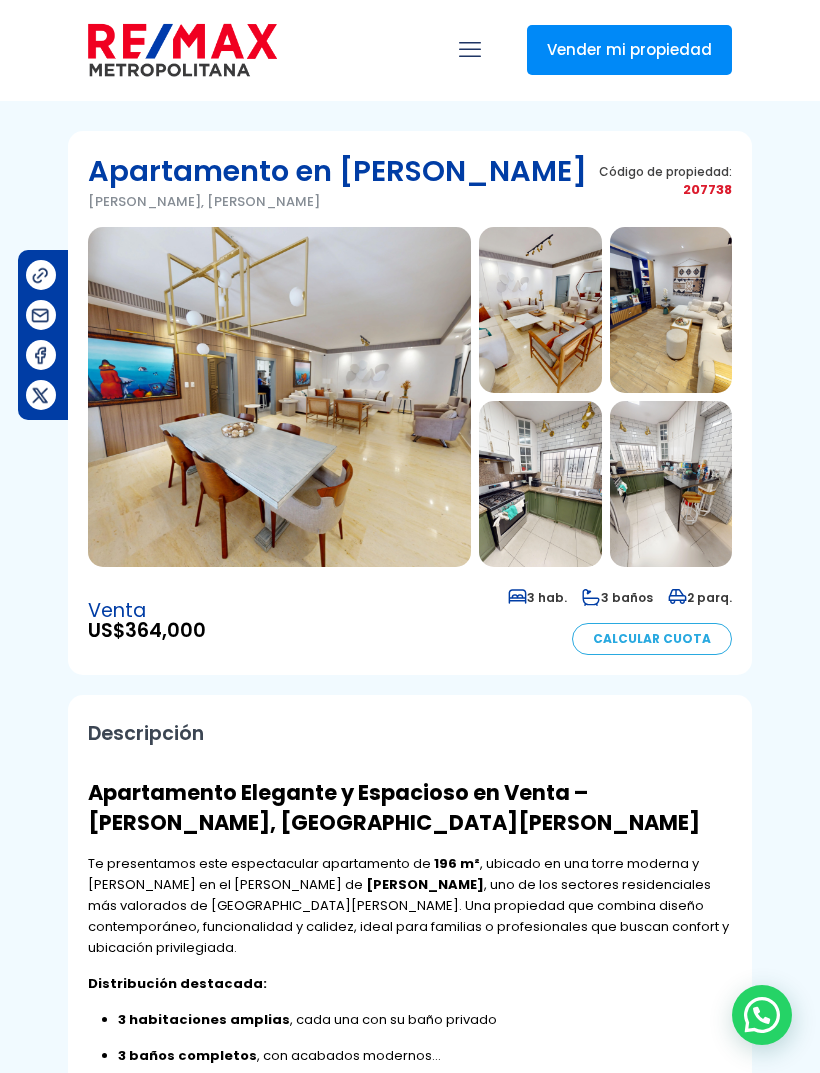 click at bounding box center (279, 397) 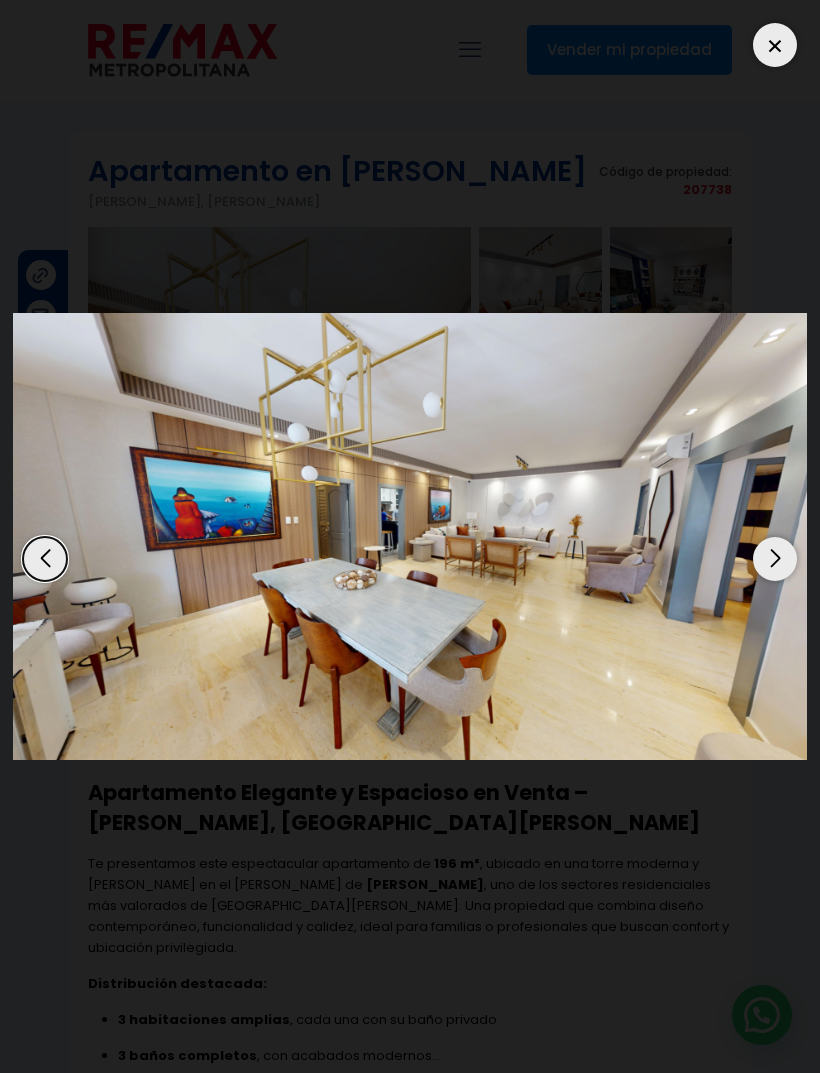 click at bounding box center (775, 559) 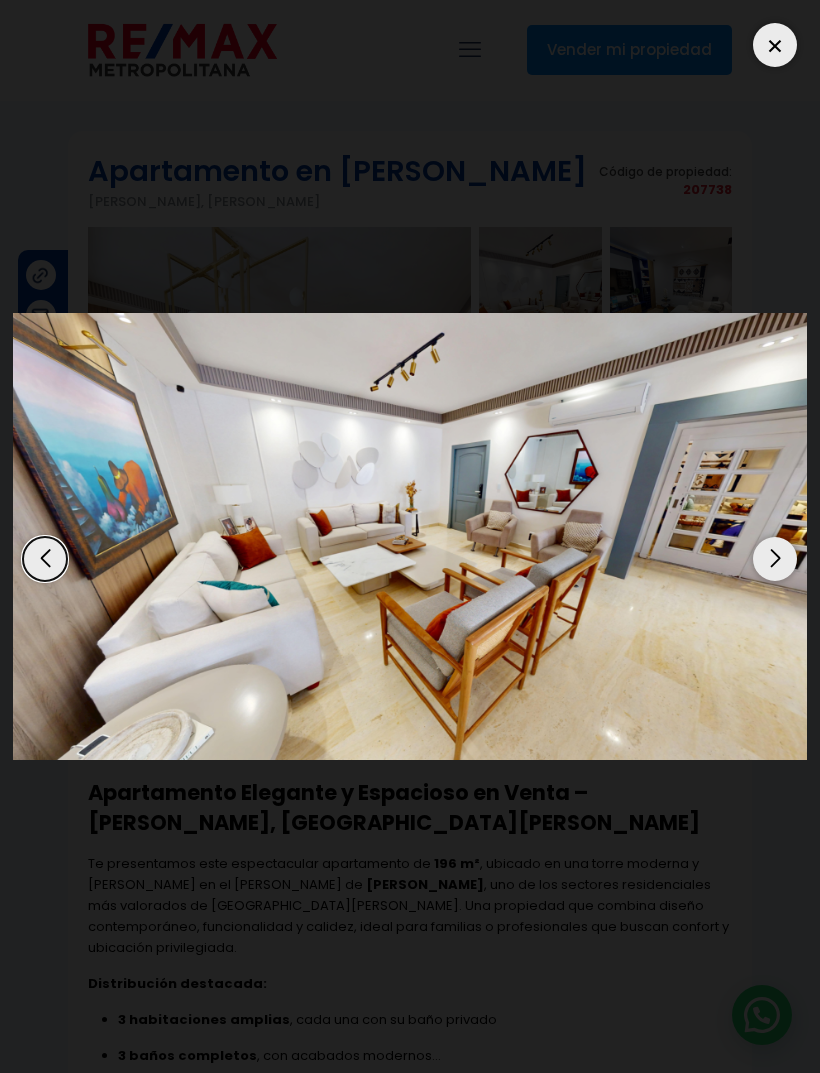 click at bounding box center [775, 559] 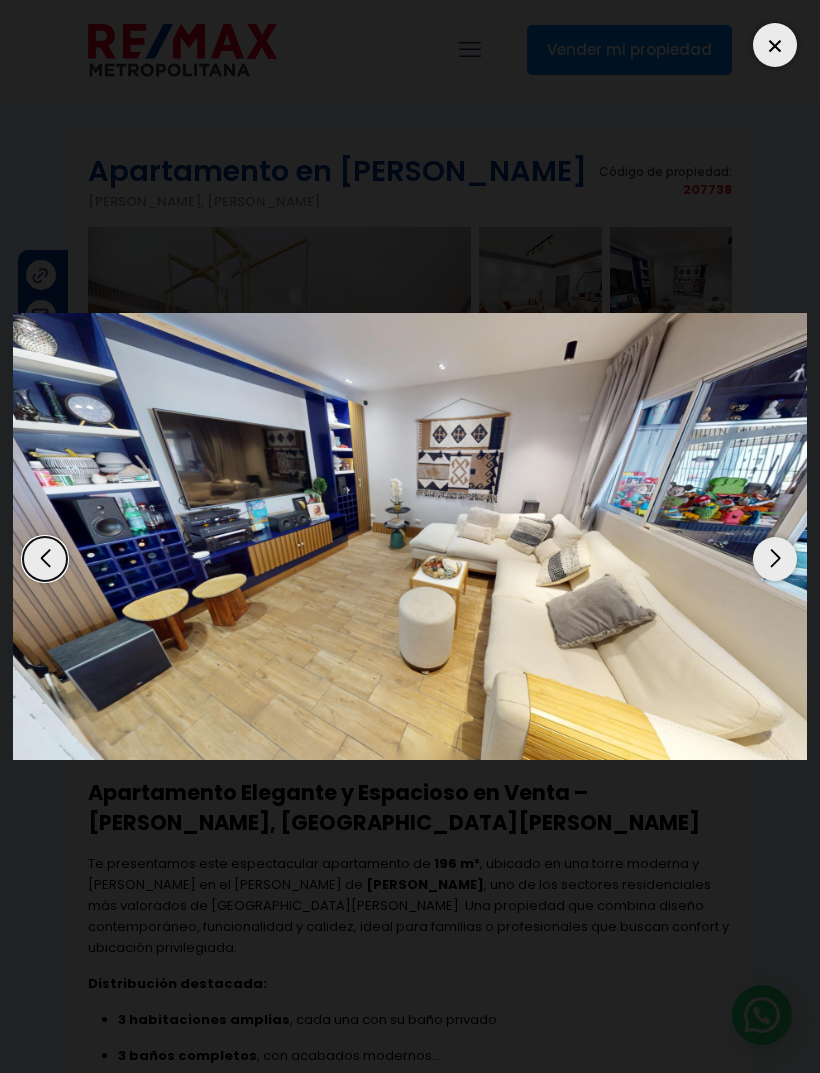 click at bounding box center [775, 559] 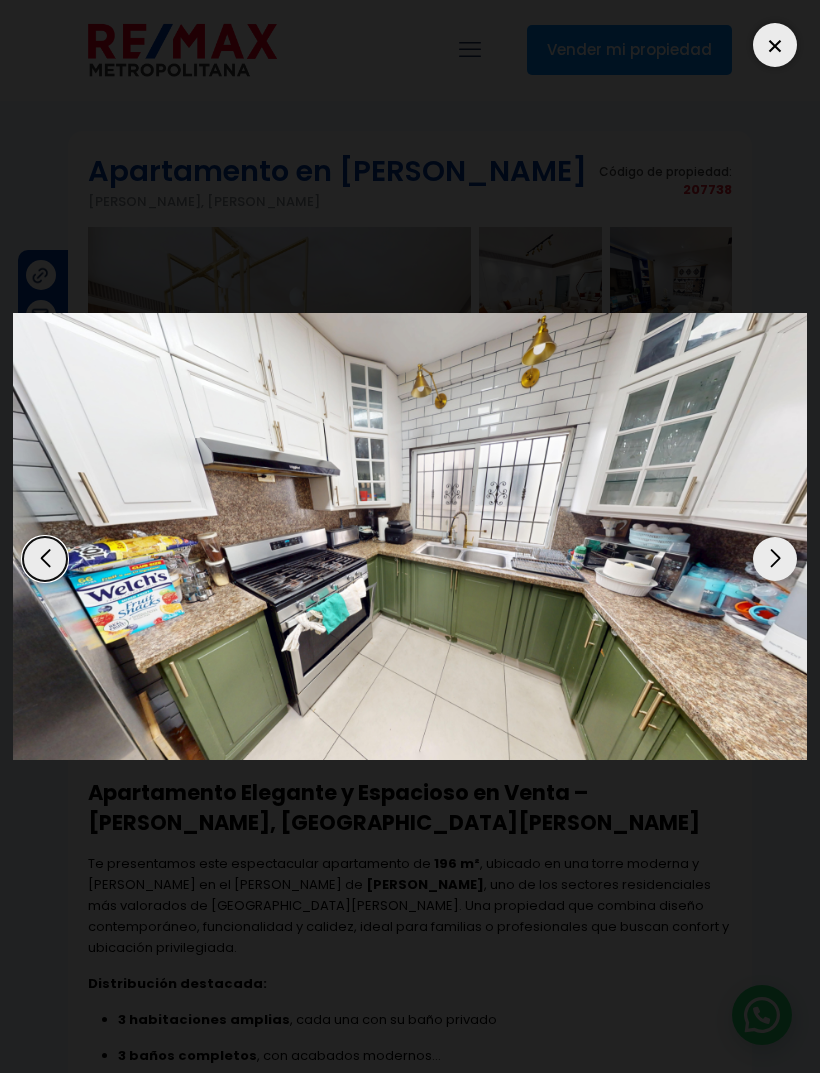 click at bounding box center [775, 559] 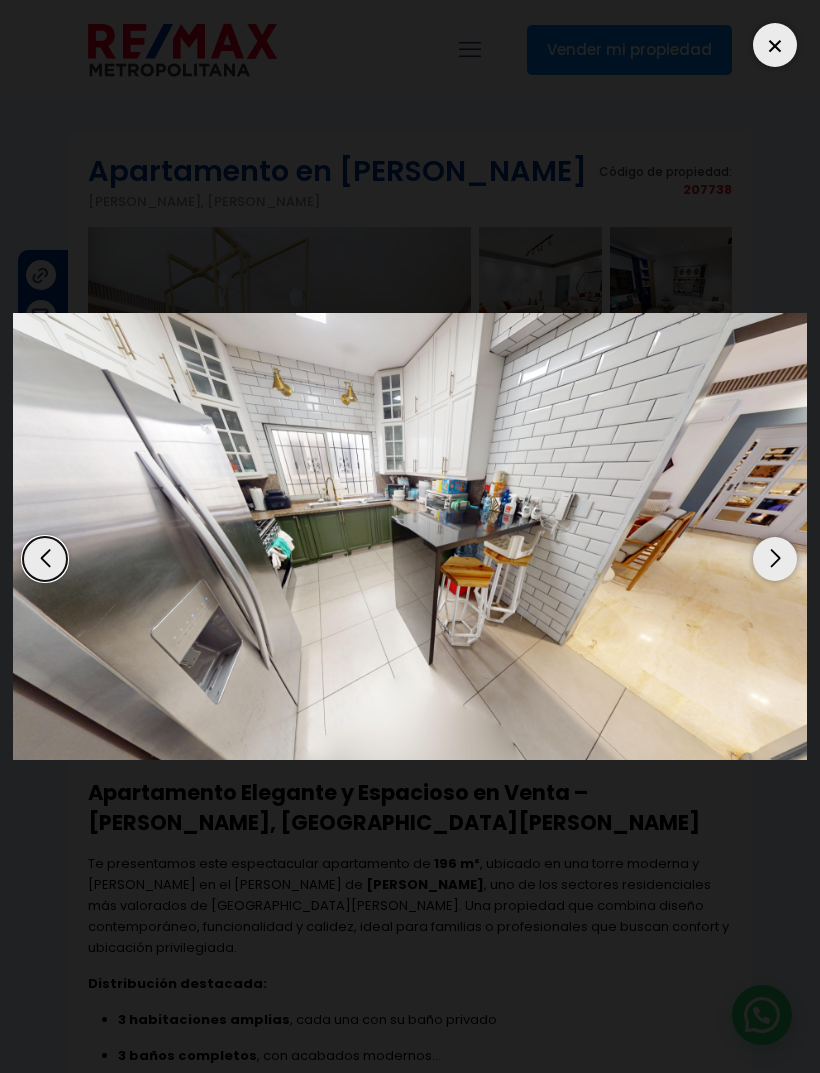 click at bounding box center (775, 559) 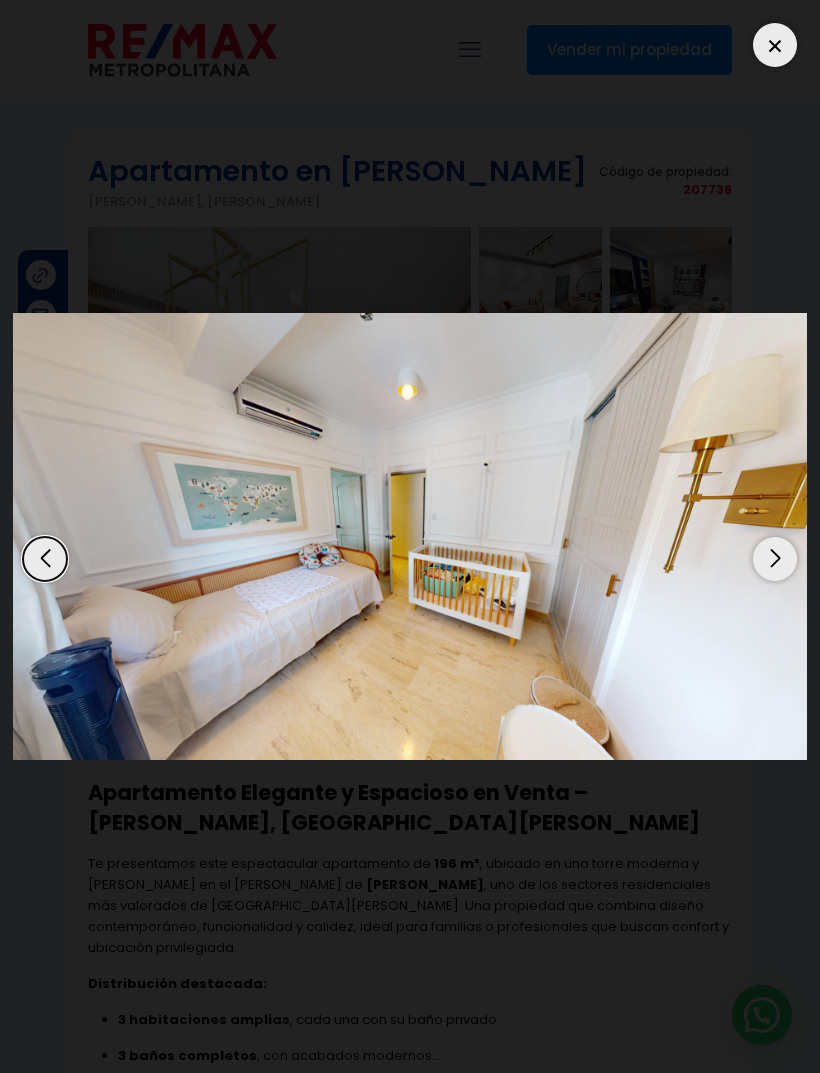 click at bounding box center [775, 559] 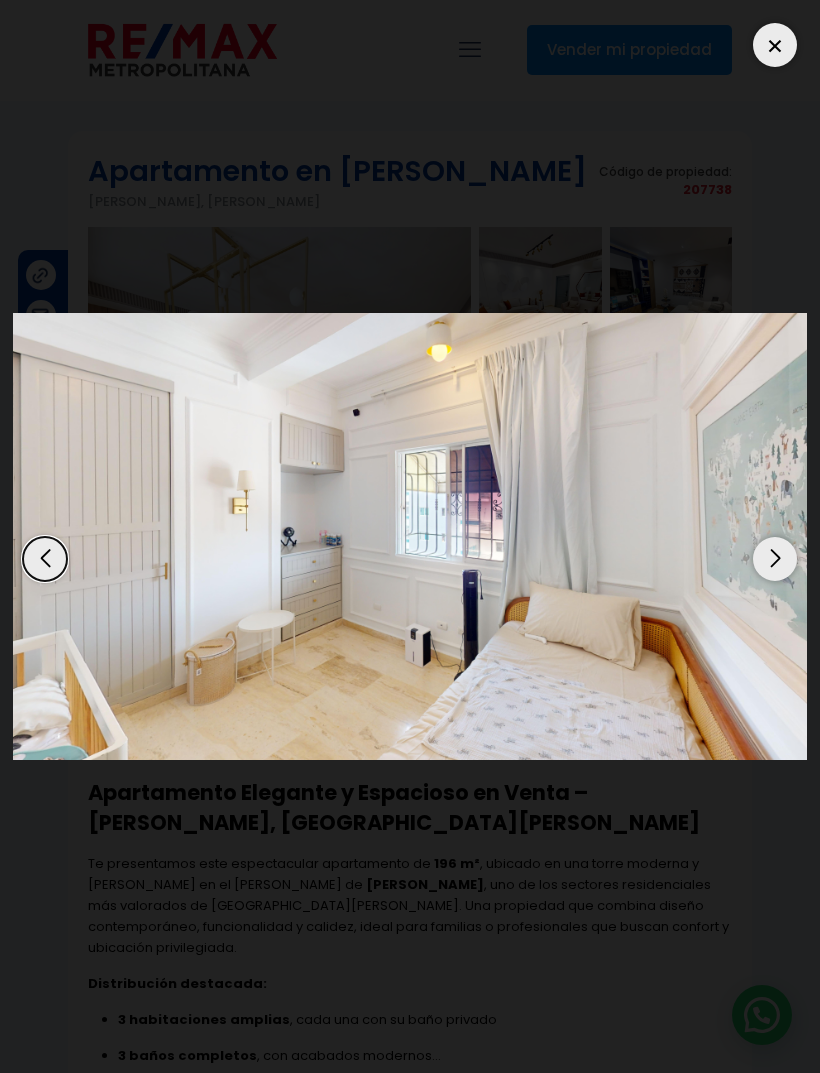click at bounding box center (775, 559) 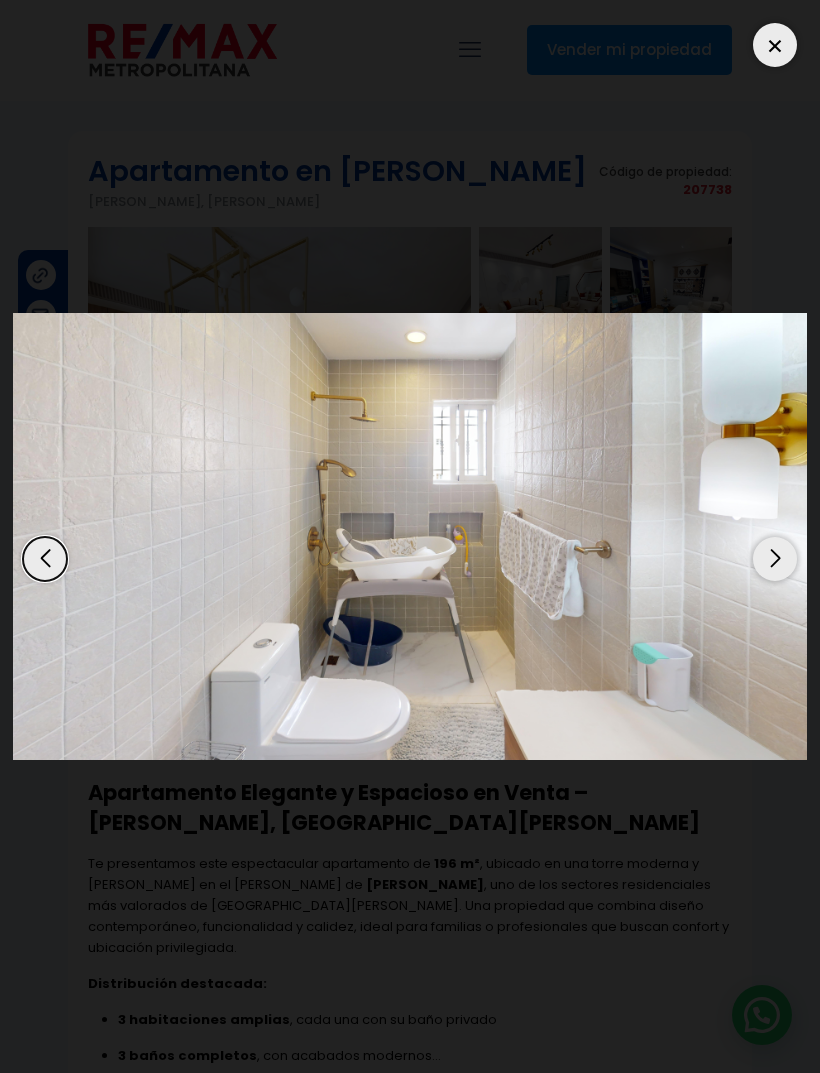 click at bounding box center (775, 559) 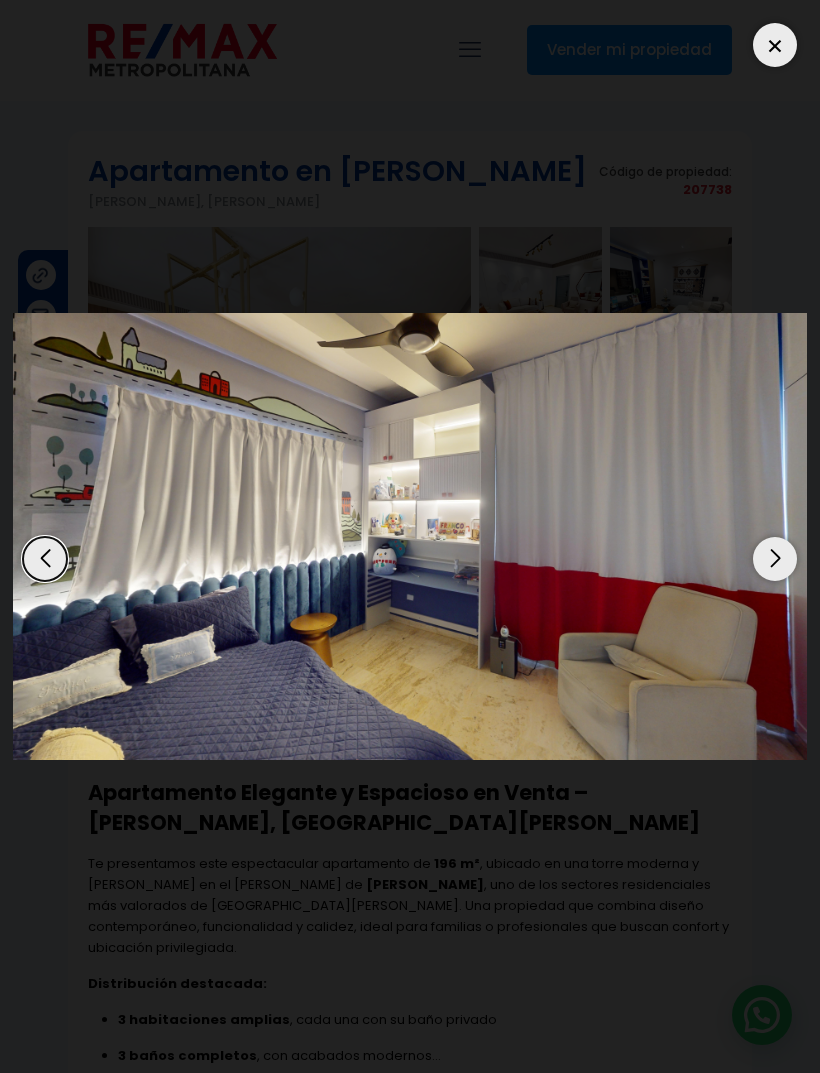 click at bounding box center (775, 559) 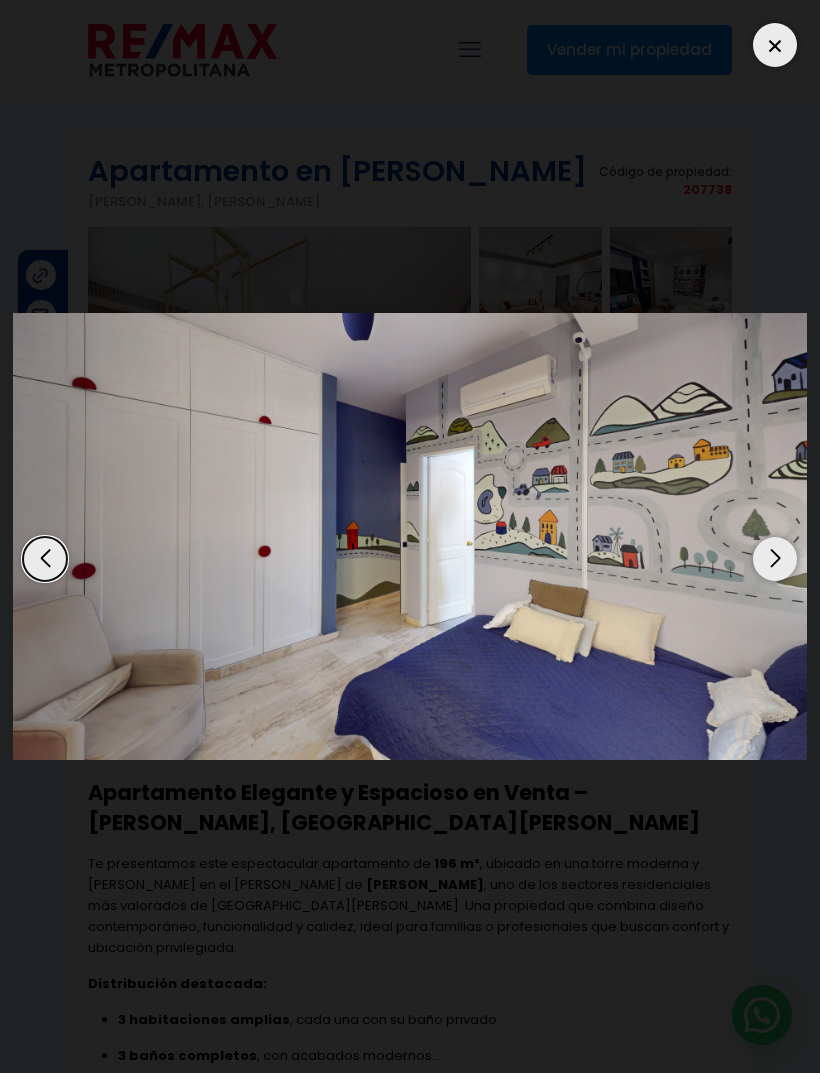 click at bounding box center [775, 559] 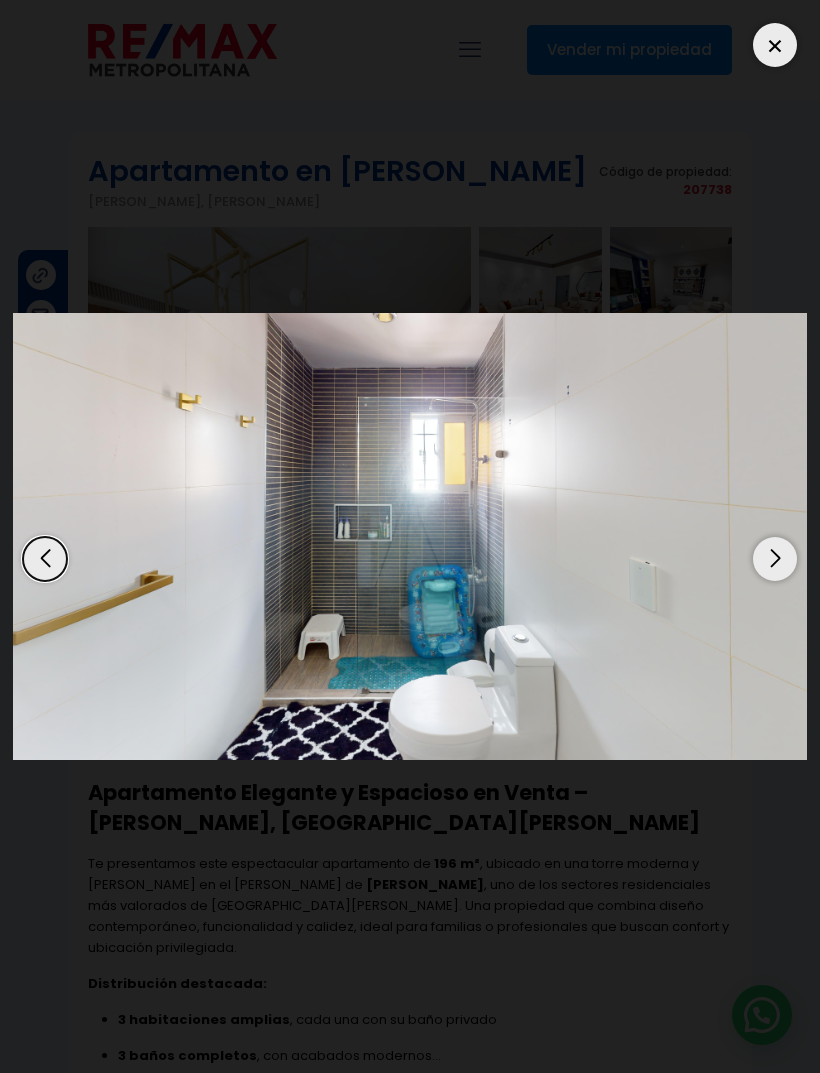 click at bounding box center (775, 559) 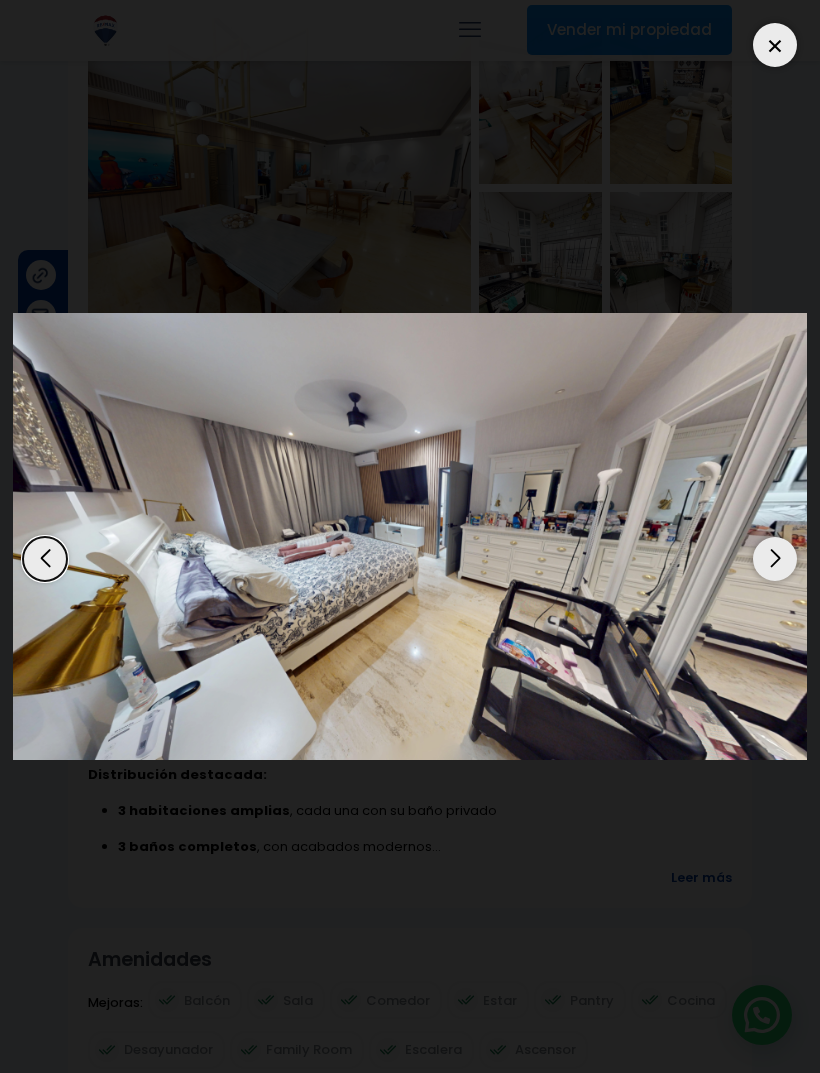 scroll, scrollTop: 0, scrollLeft: 0, axis: both 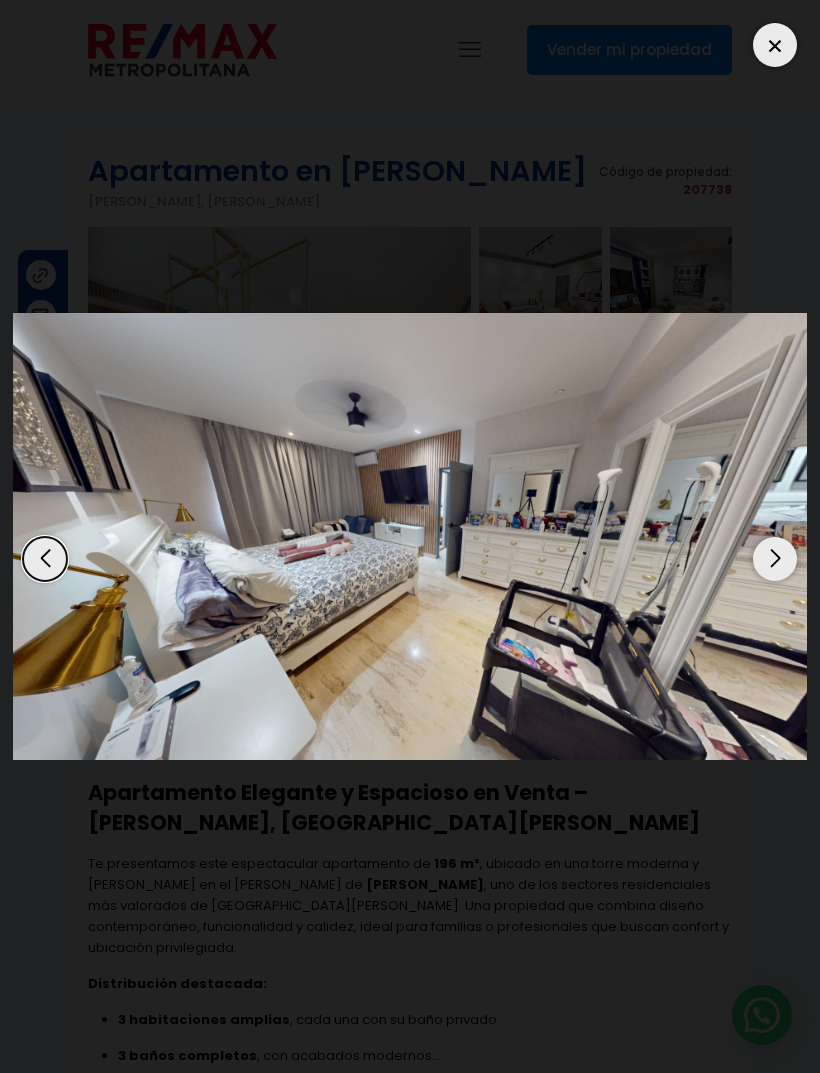 click at bounding box center [410, 536] 